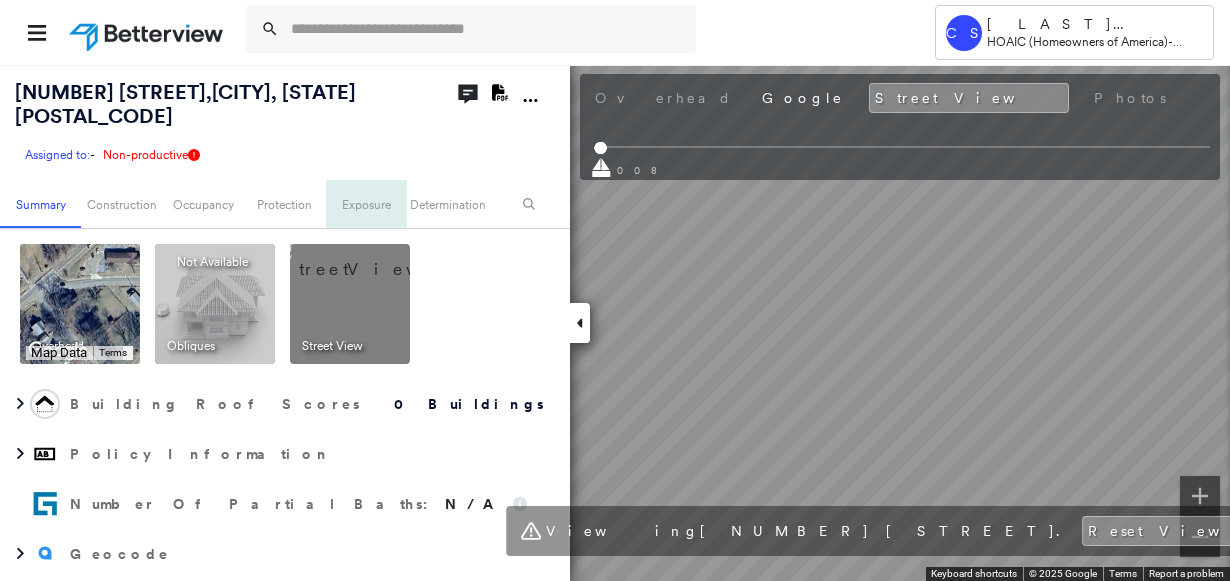 scroll, scrollTop: 0, scrollLeft: 0, axis: both 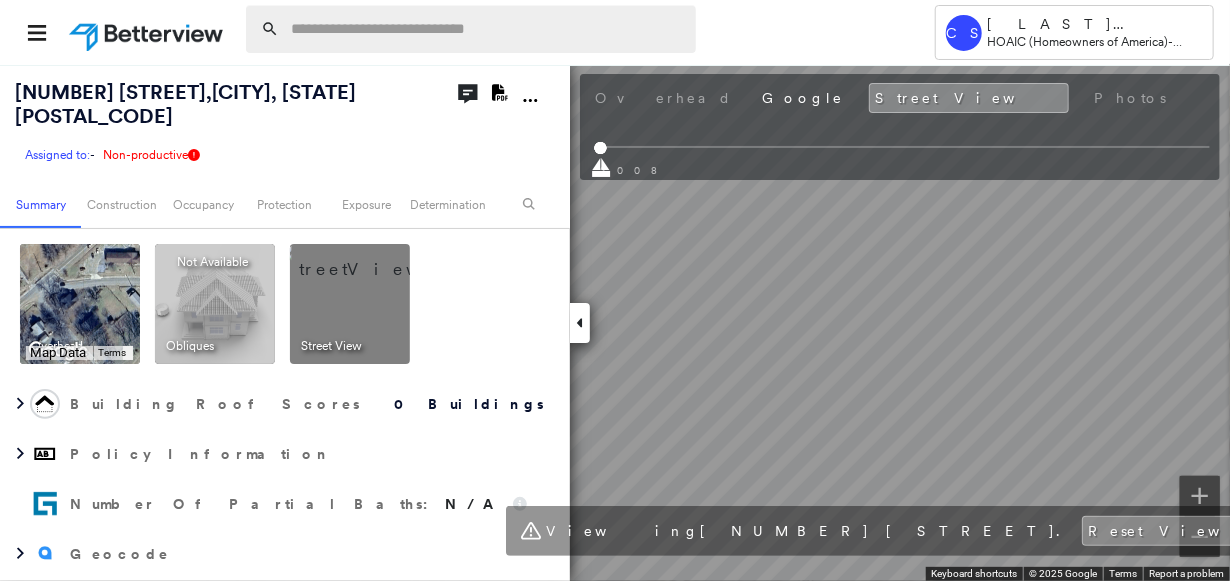 click at bounding box center (487, 29) 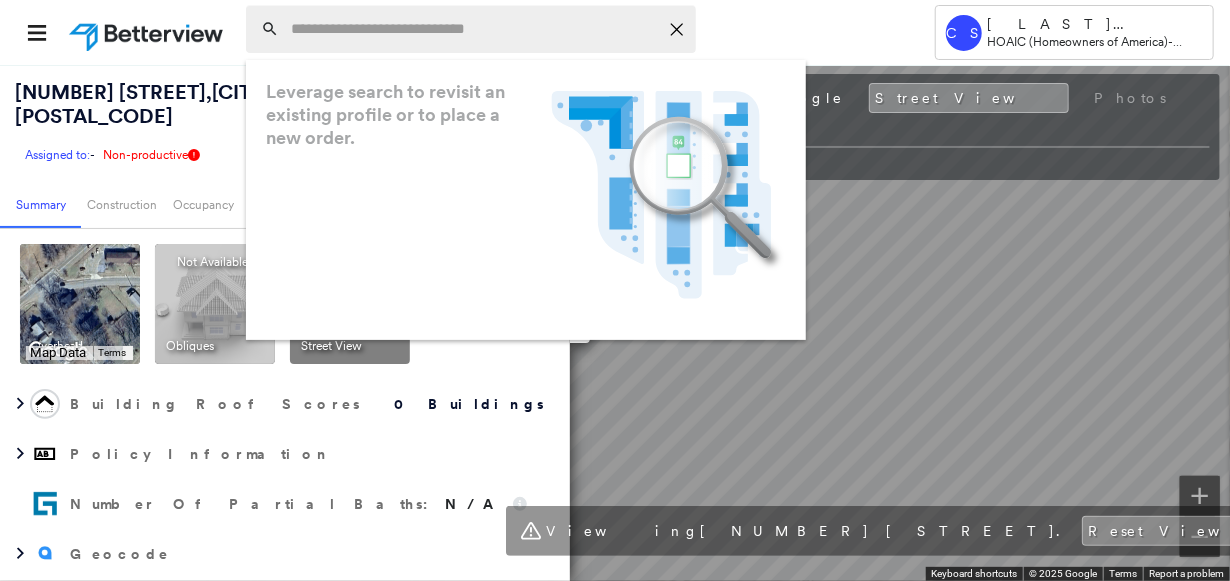 paste on "**********" 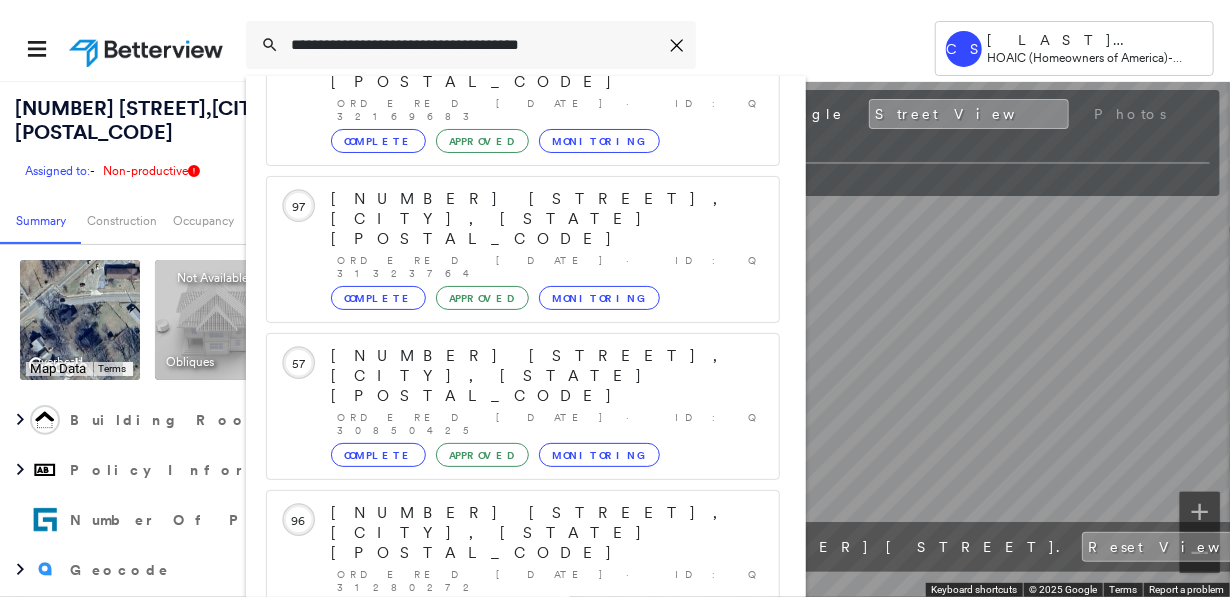 scroll, scrollTop: 205, scrollLeft: 0, axis: vertical 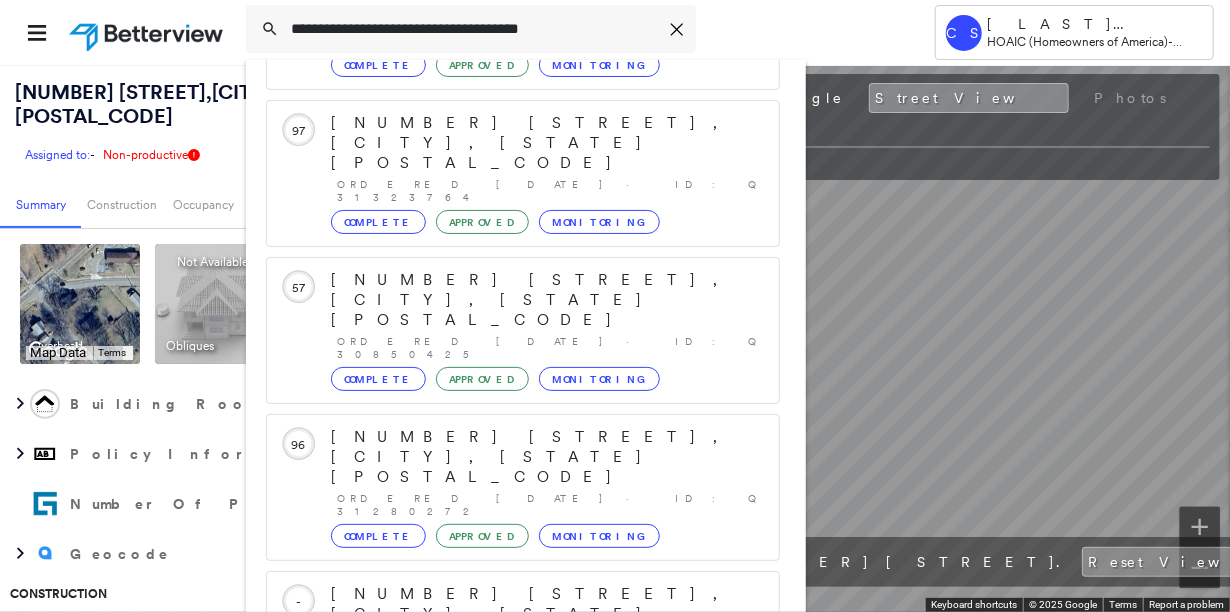 type on "**********" 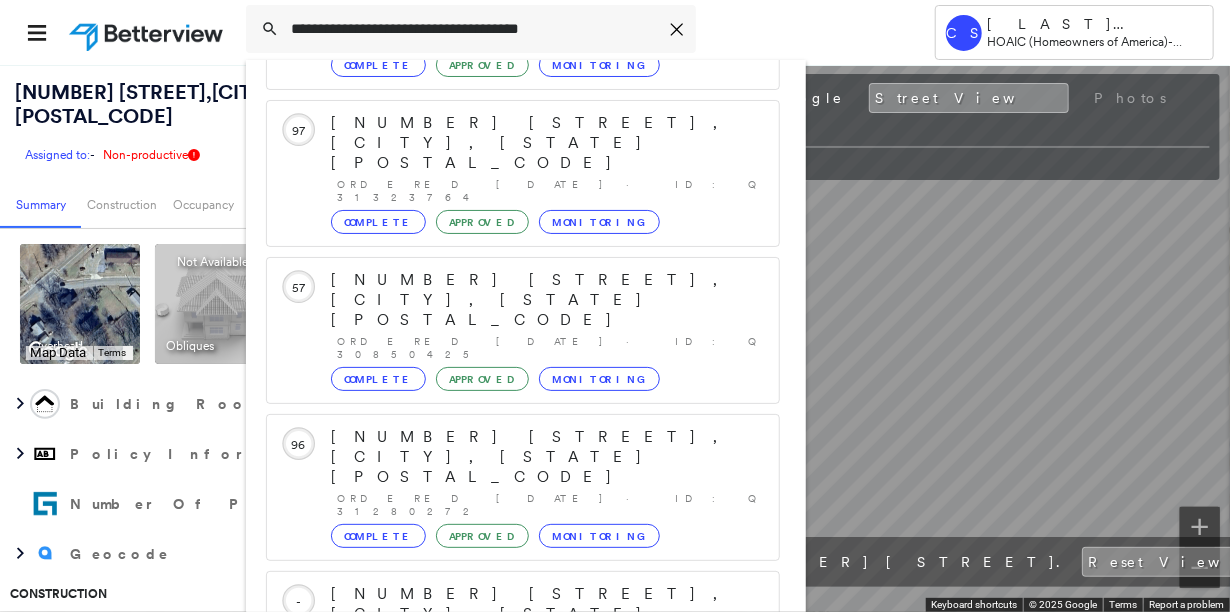click on "[NUMBER] [STREET], [CITY], [STATE] Group Created with Sketch." at bounding box center (523, 906) 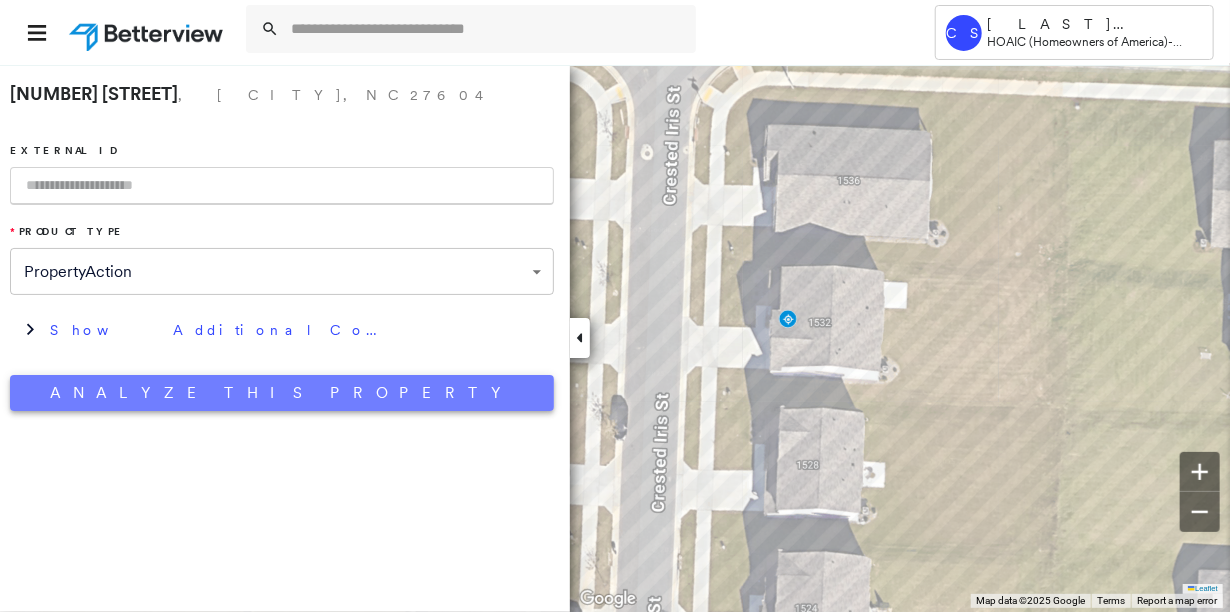 click on "Analyze This Property" at bounding box center (282, 393) 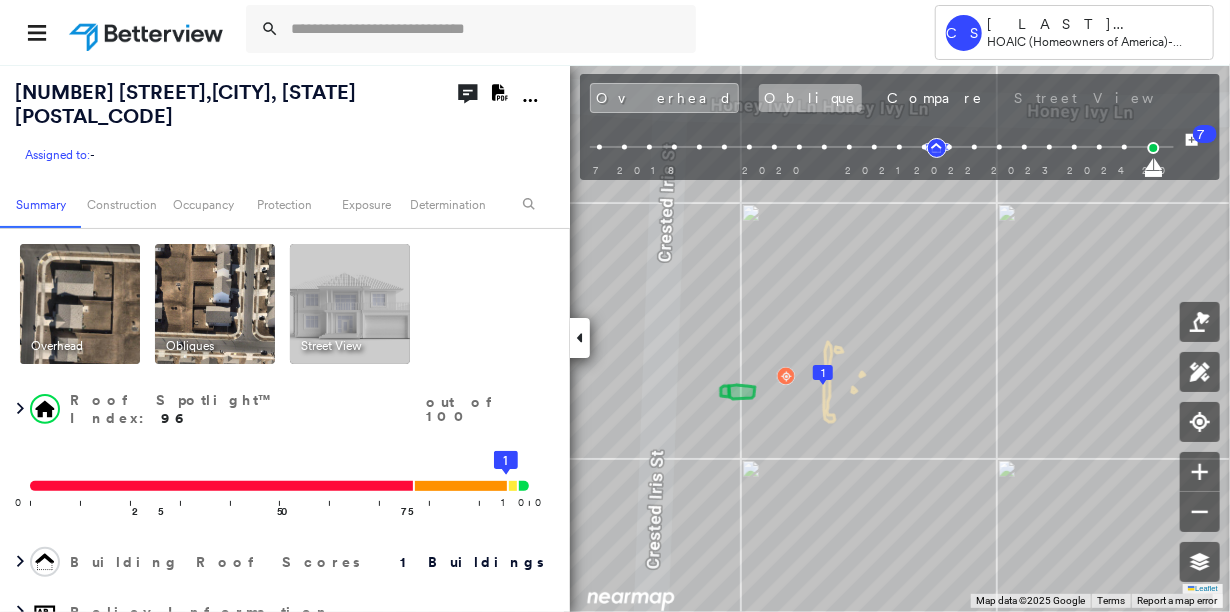 click on "Oblique" at bounding box center [810, 98] 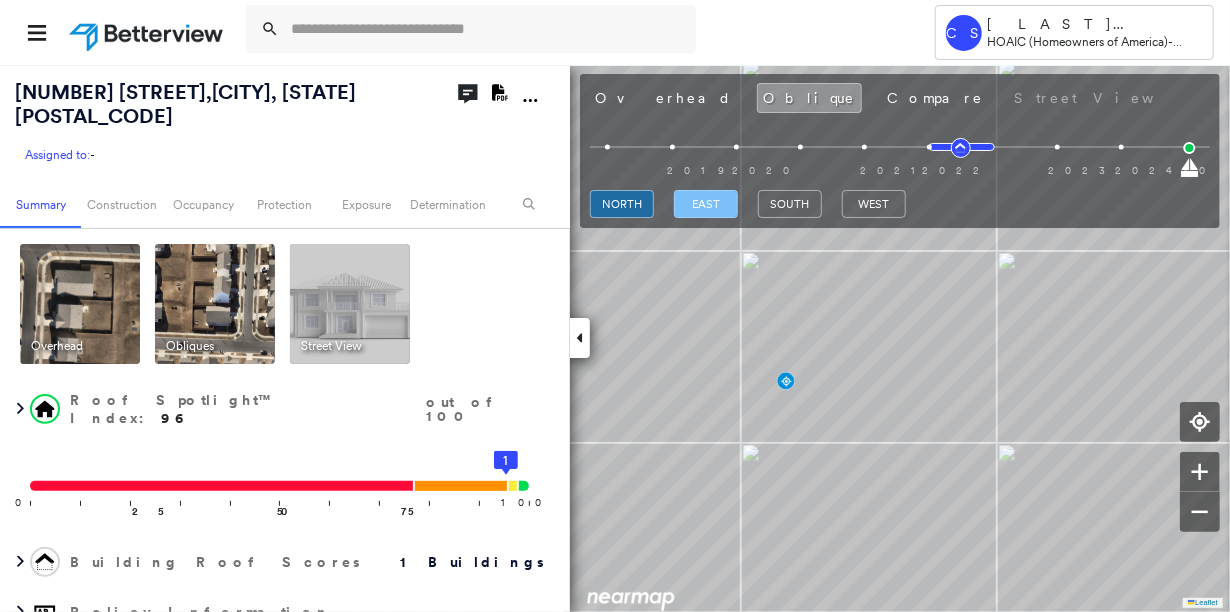 click on "east" at bounding box center [706, 204] 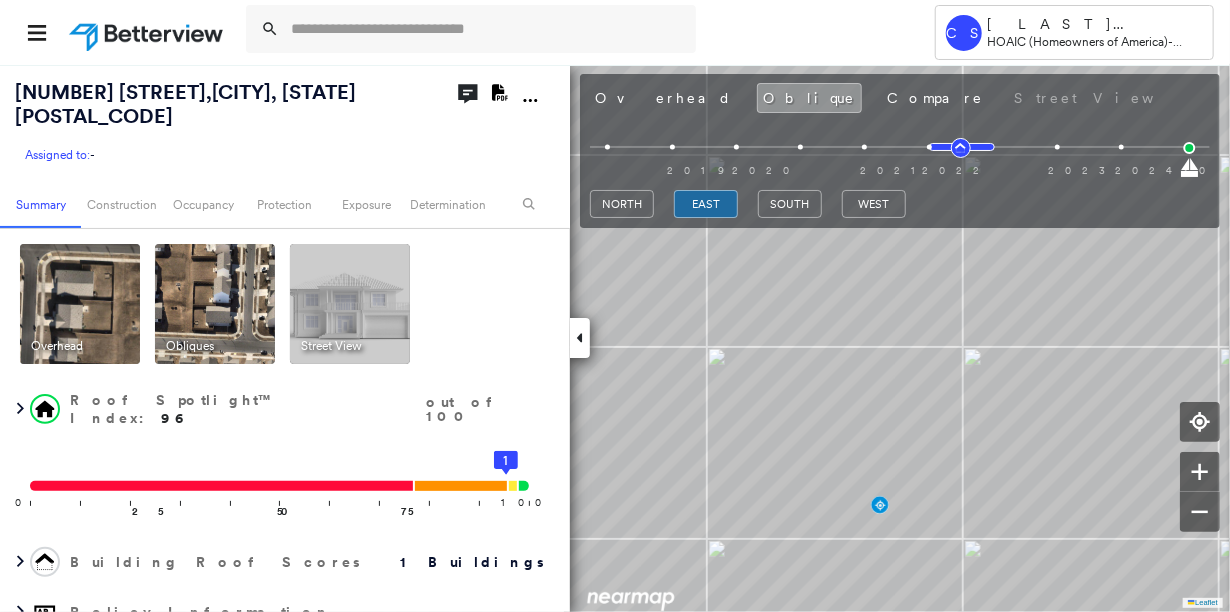 scroll, scrollTop: 367, scrollLeft: 0, axis: vertical 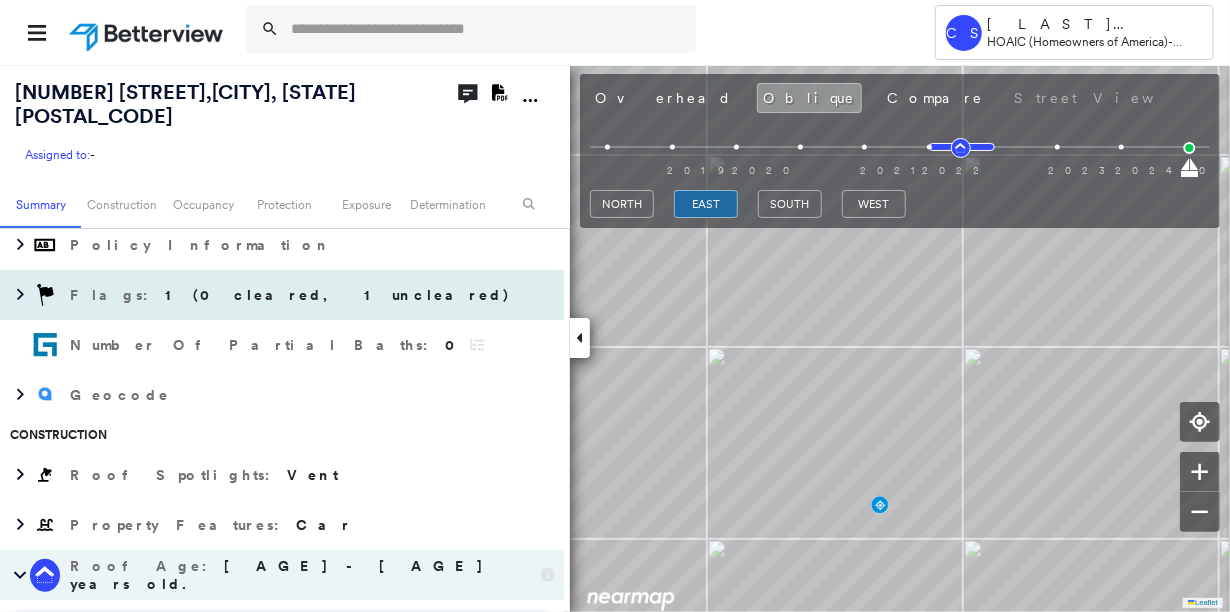 click on "Flags :  1 (0 cleared, 1 uncleared)" at bounding box center [282, 295] 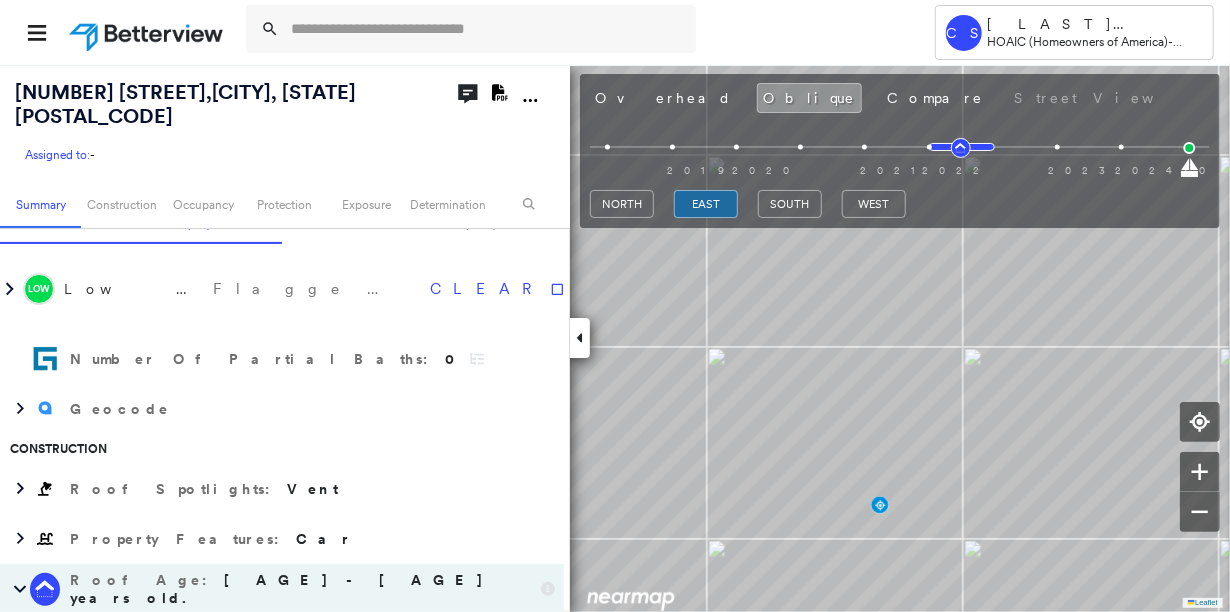 scroll, scrollTop: 505, scrollLeft: 0, axis: vertical 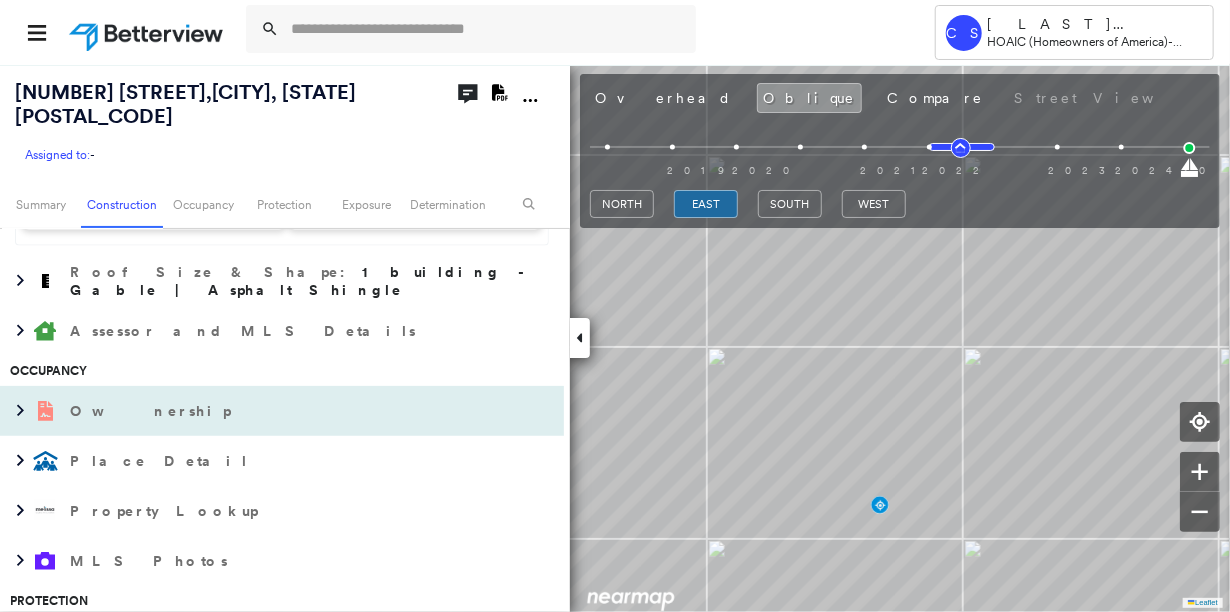 click on "Ownership" at bounding box center [262, 411] 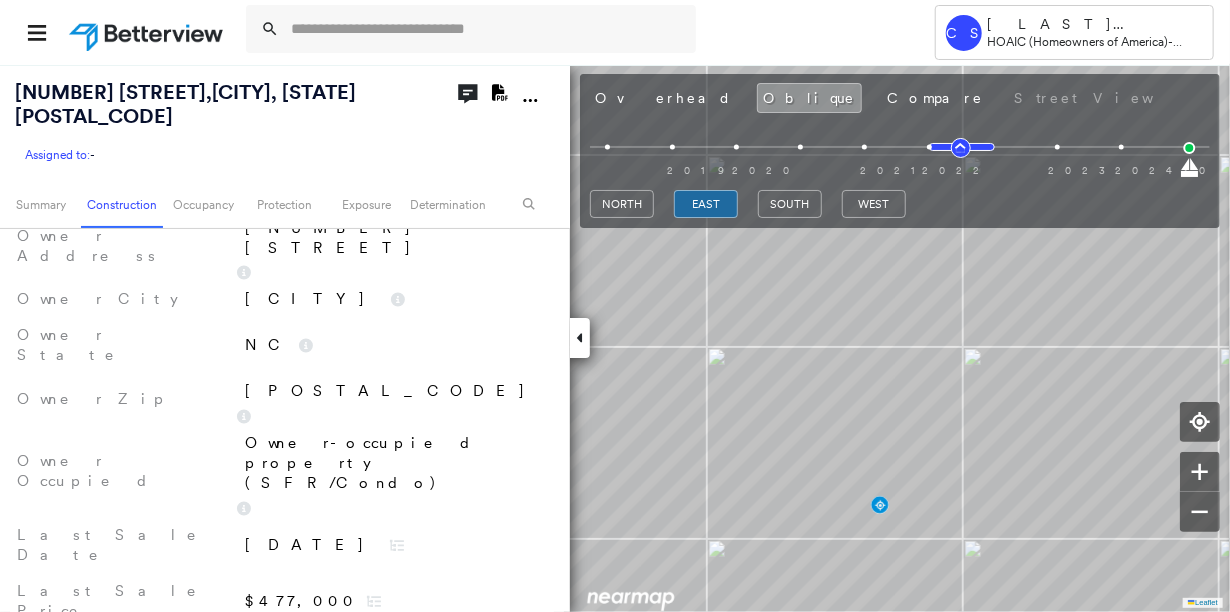 scroll, scrollTop: 1590, scrollLeft: 0, axis: vertical 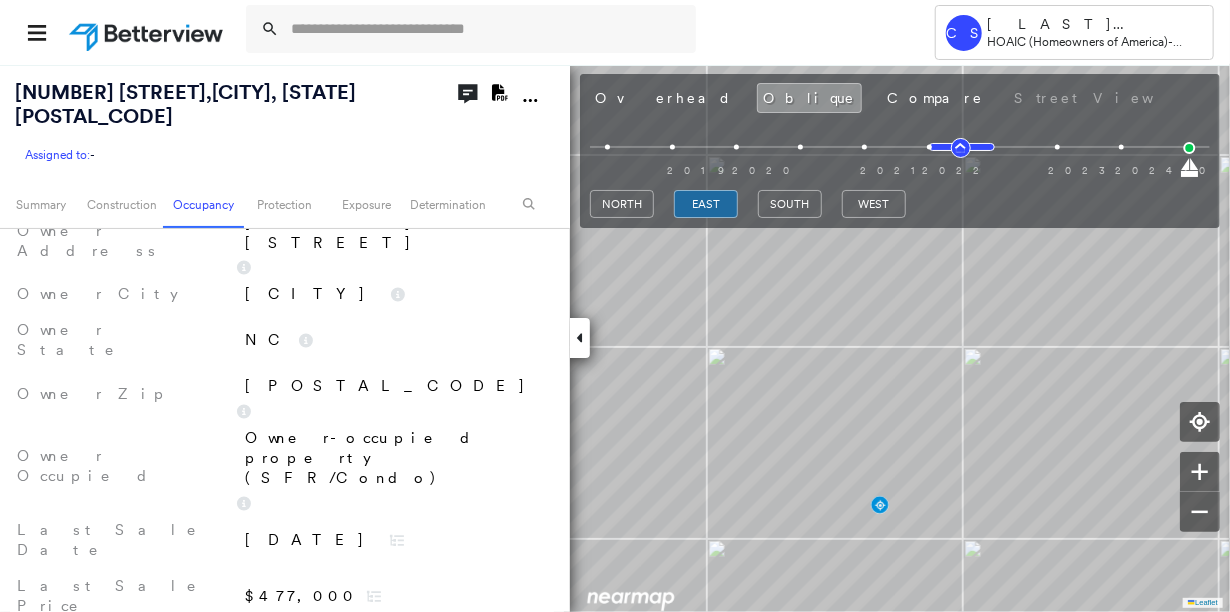 click on "Place Detail" at bounding box center [262, 660] 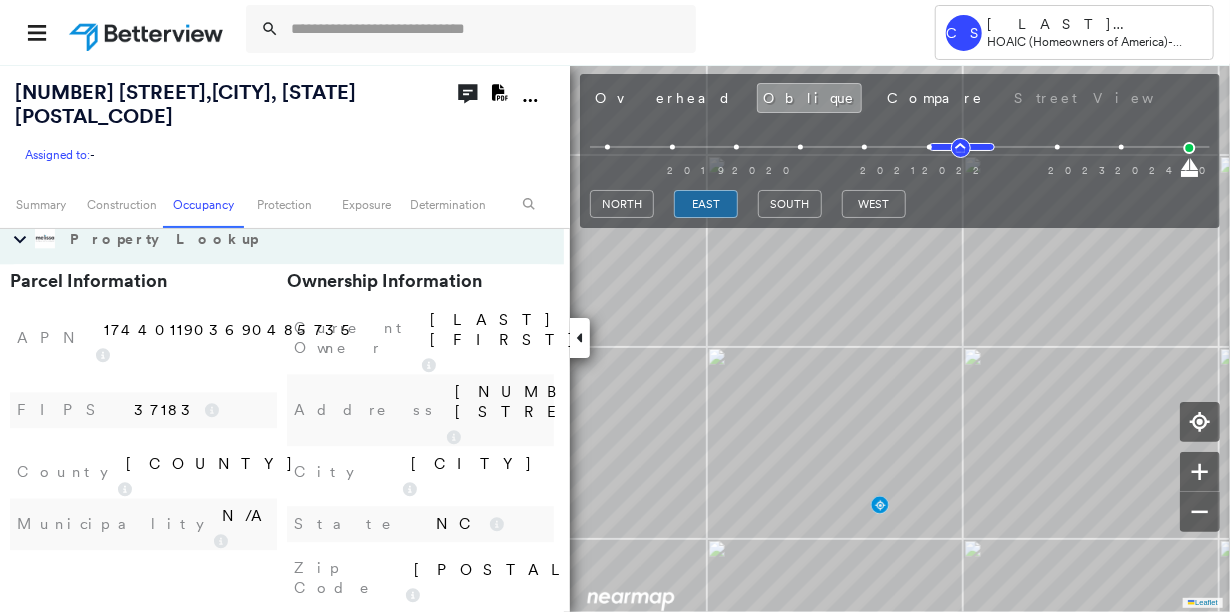 scroll, scrollTop: 2202, scrollLeft: 0, axis: vertical 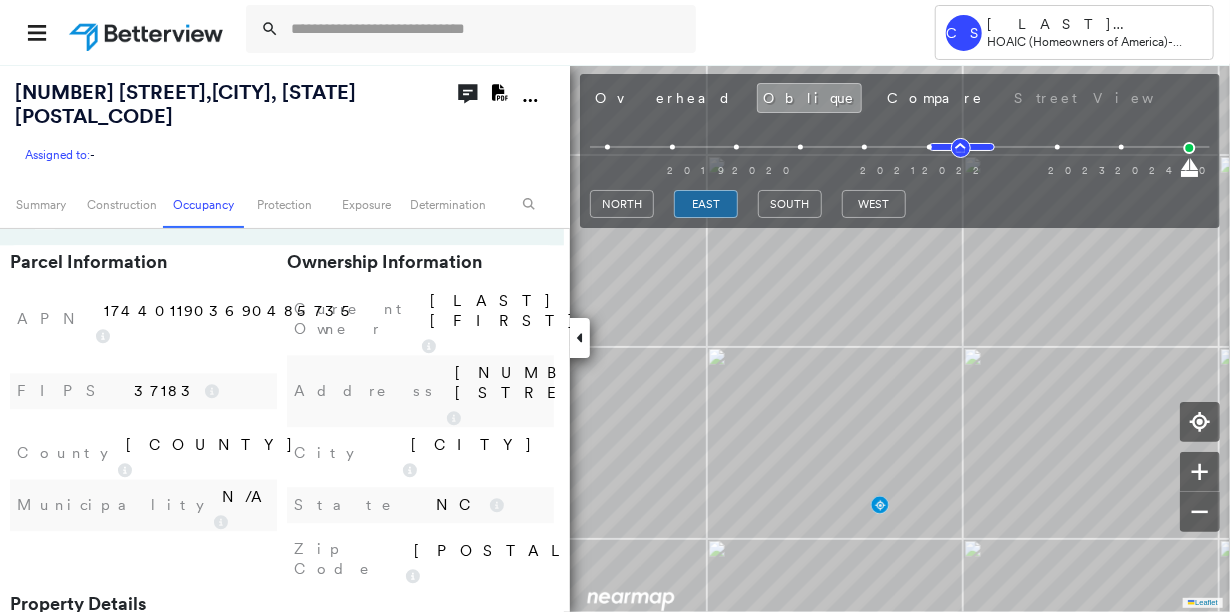 click on "MLS Photos" at bounding box center (282, 904) 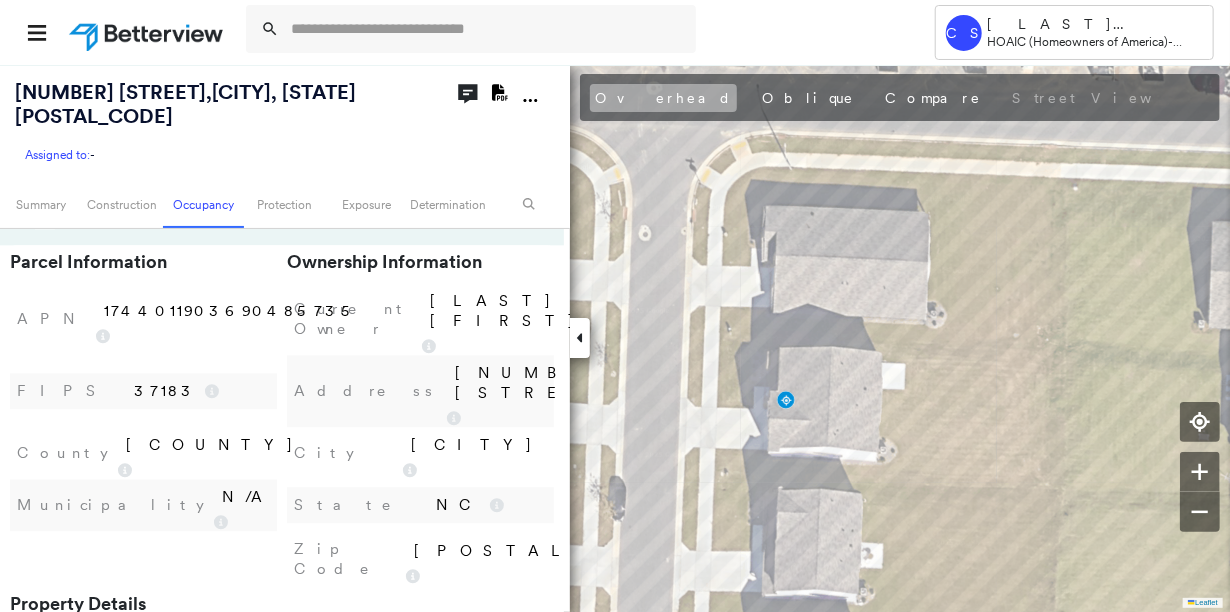 click on "Overhead" at bounding box center (663, 98) 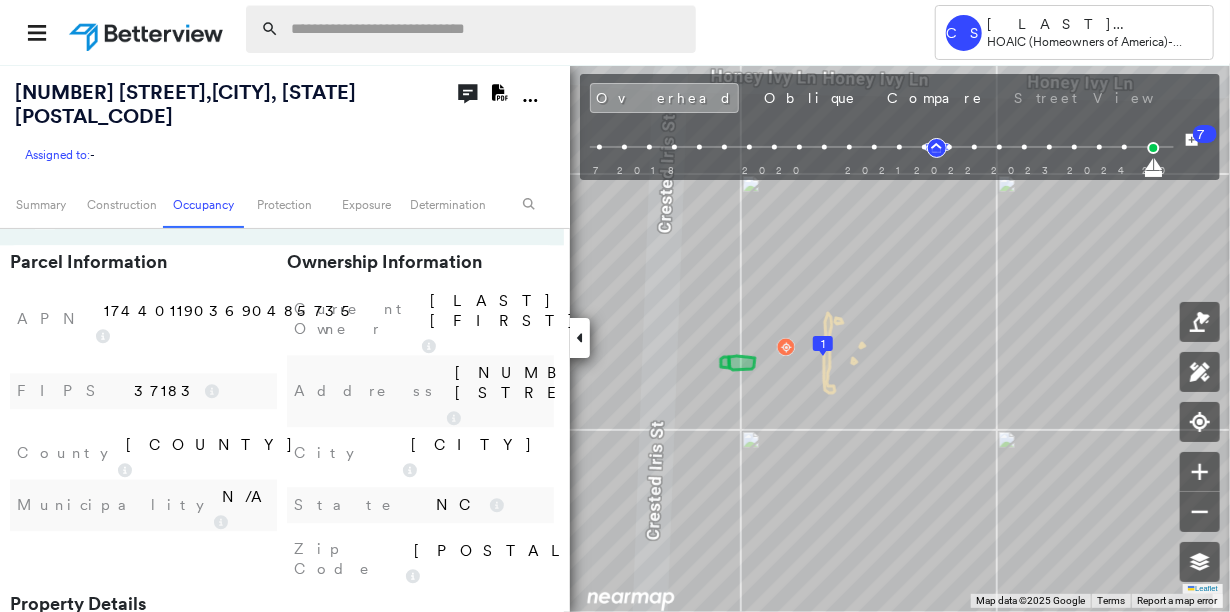 click at bounding box center (487, 29) 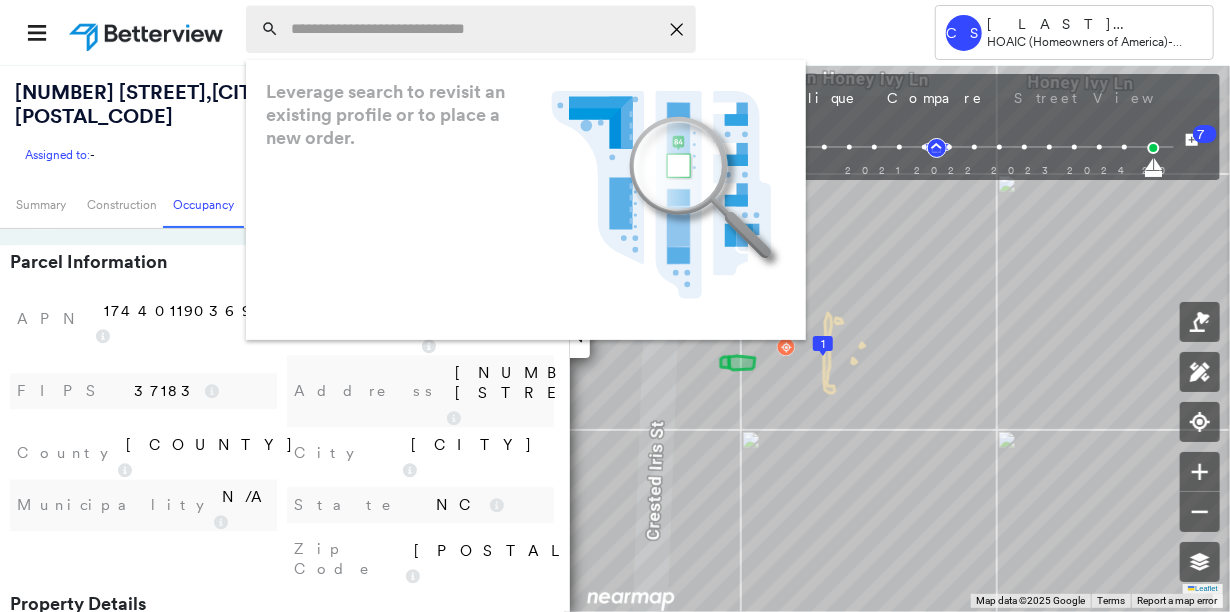 paste on "**********" 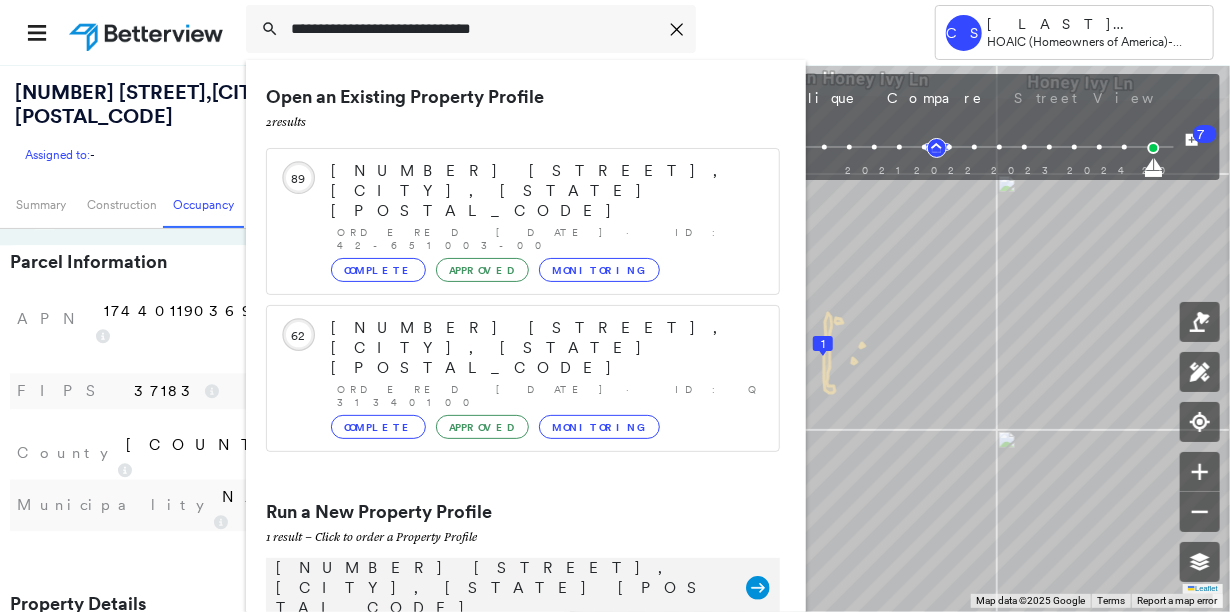 type on "**********" 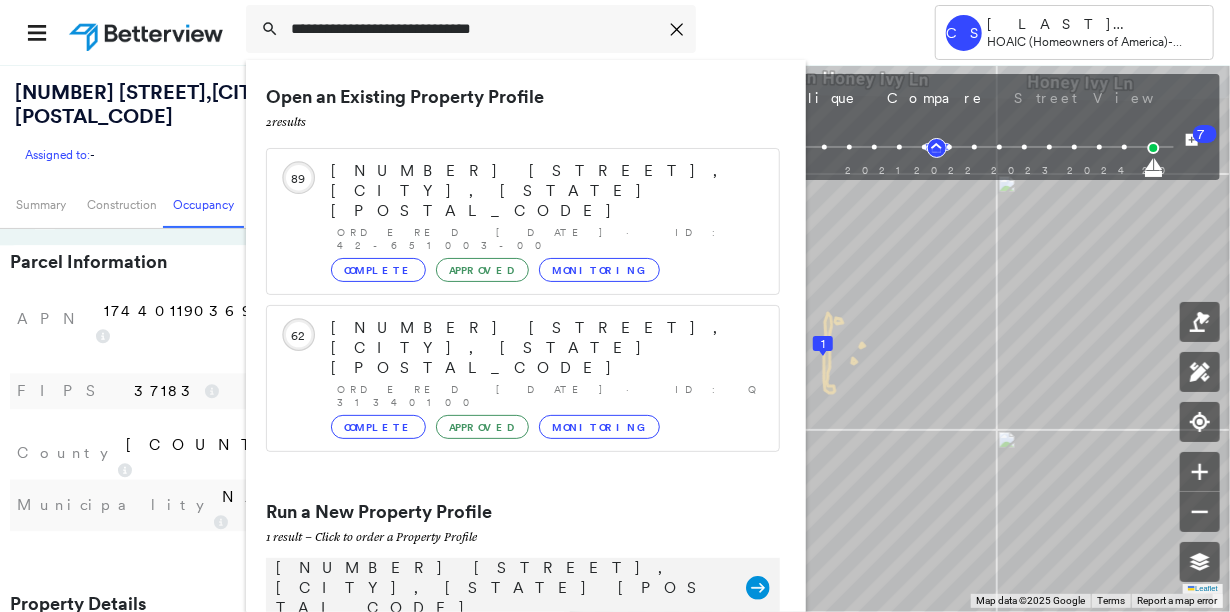click on "[NUMBER] [STREET], [CITY], [STATE] [POSTAL_CODE]" at bounding box center [501, 588] 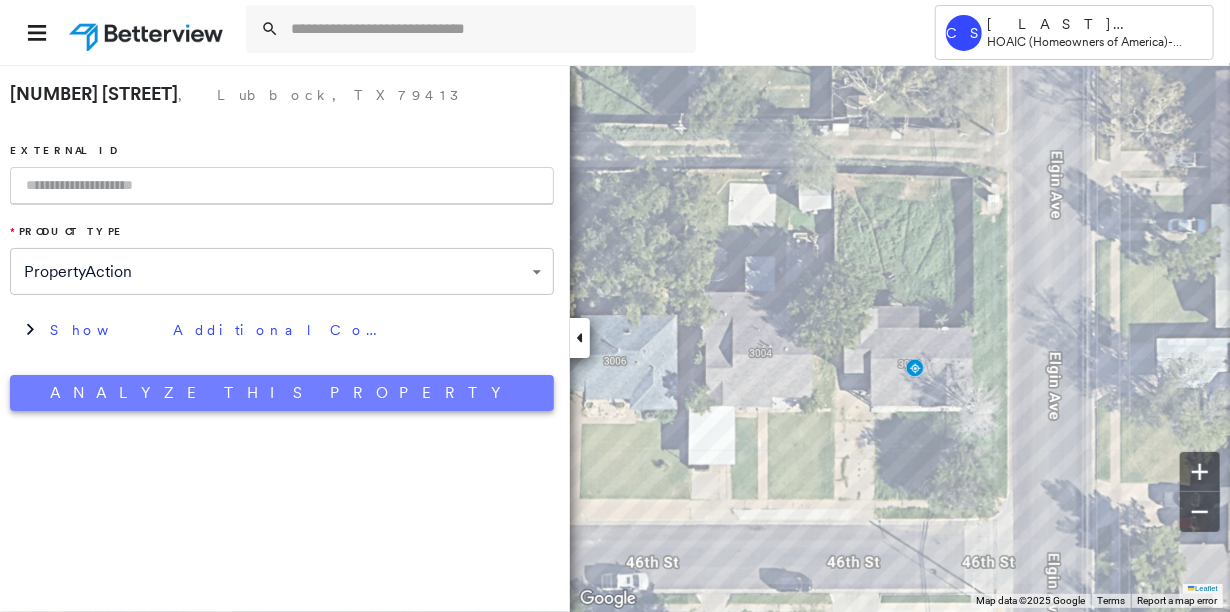 click on "Analyze This Property" at bounding box center (282, 393) 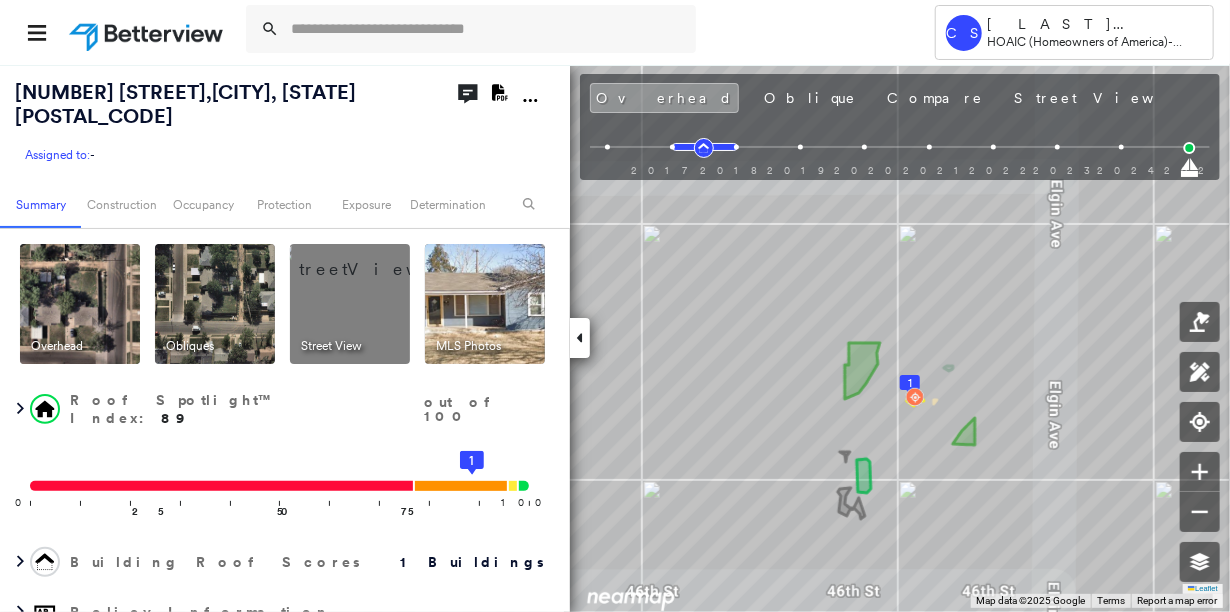 click at bounding box center [485, 304] 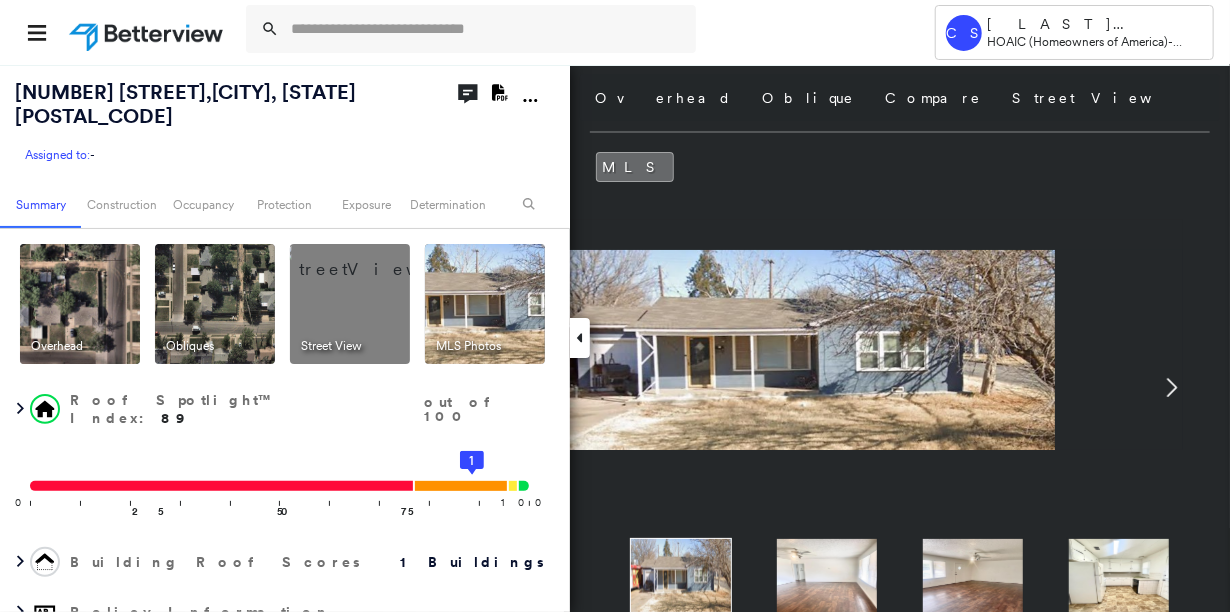 click at bounding box center [827, 579] 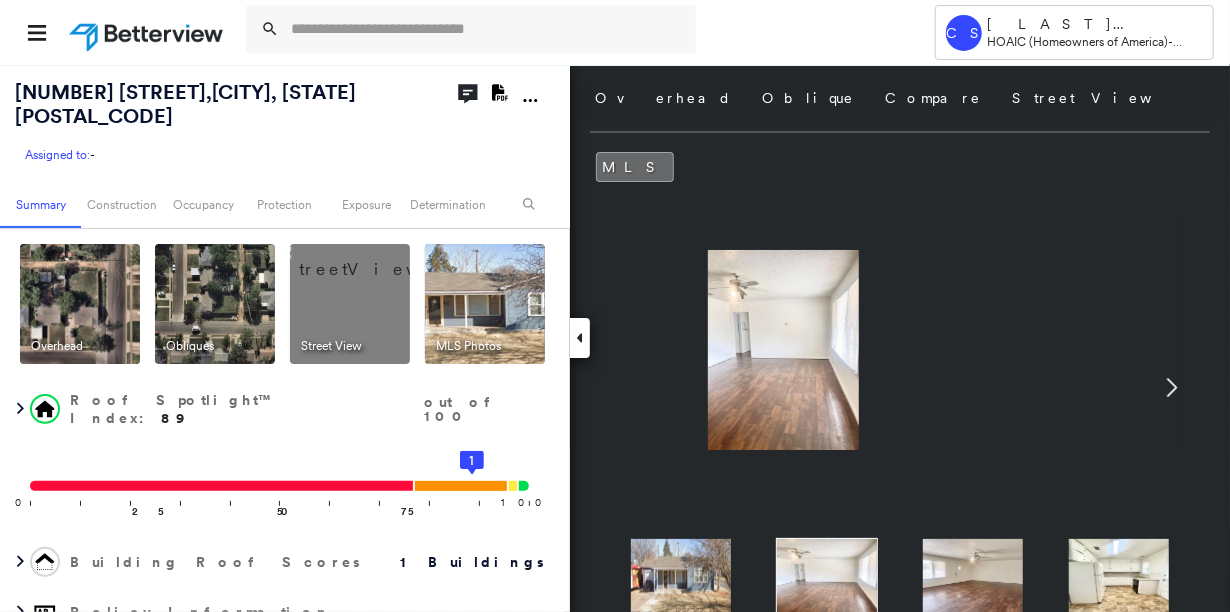 click at bounding box center (973, 579) 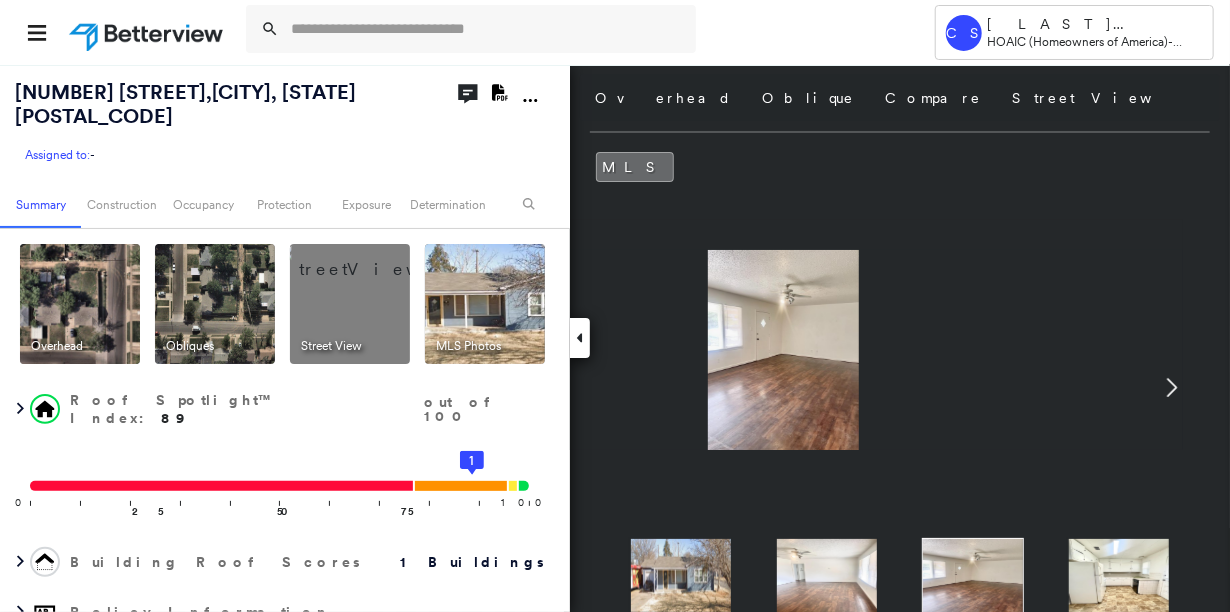 click at bounding box center [1119, 579] 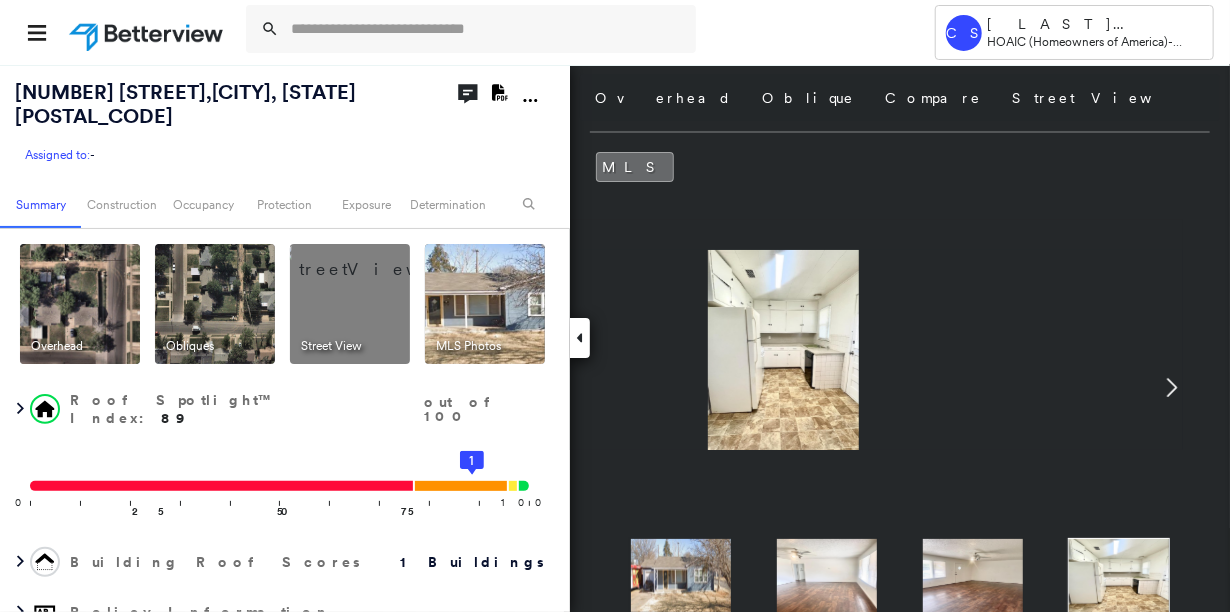 click 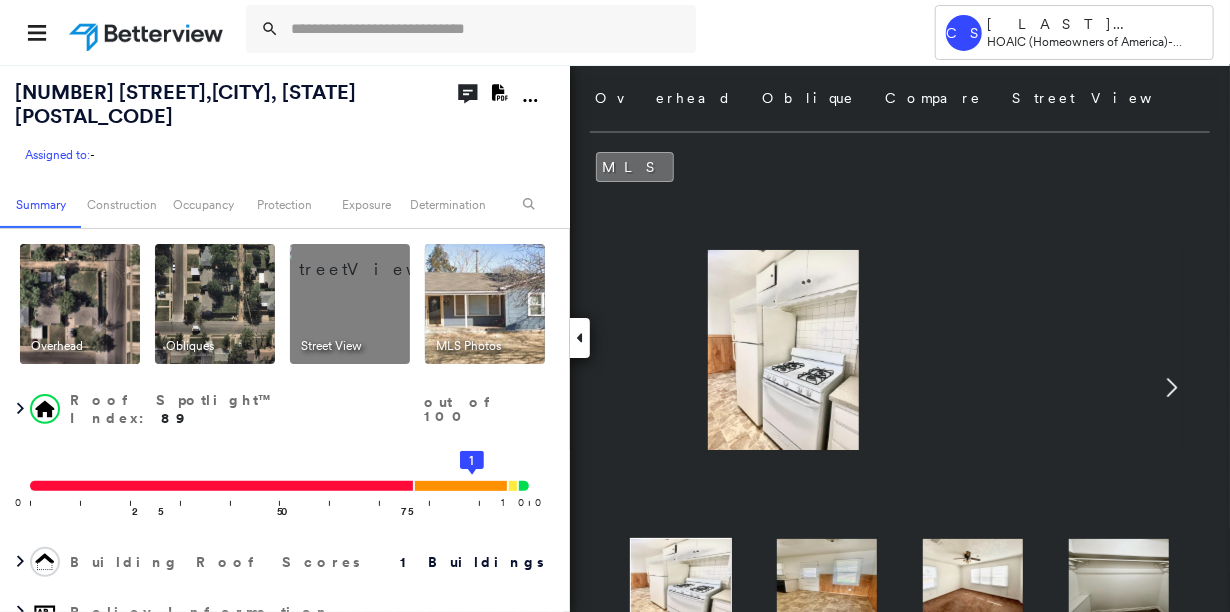 click 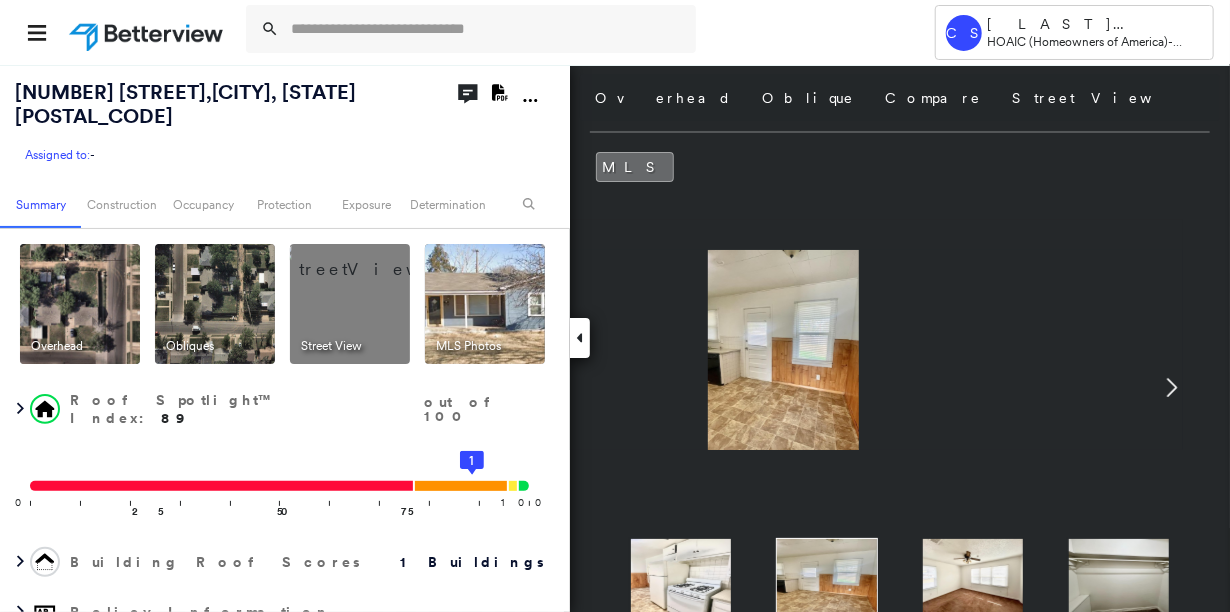 click 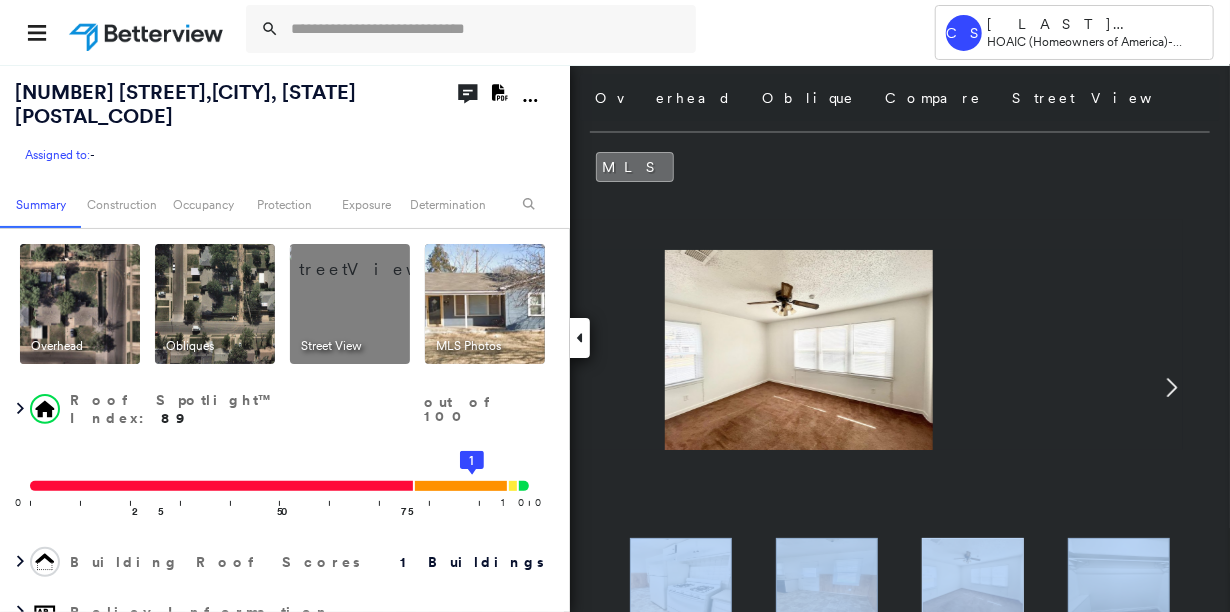 click 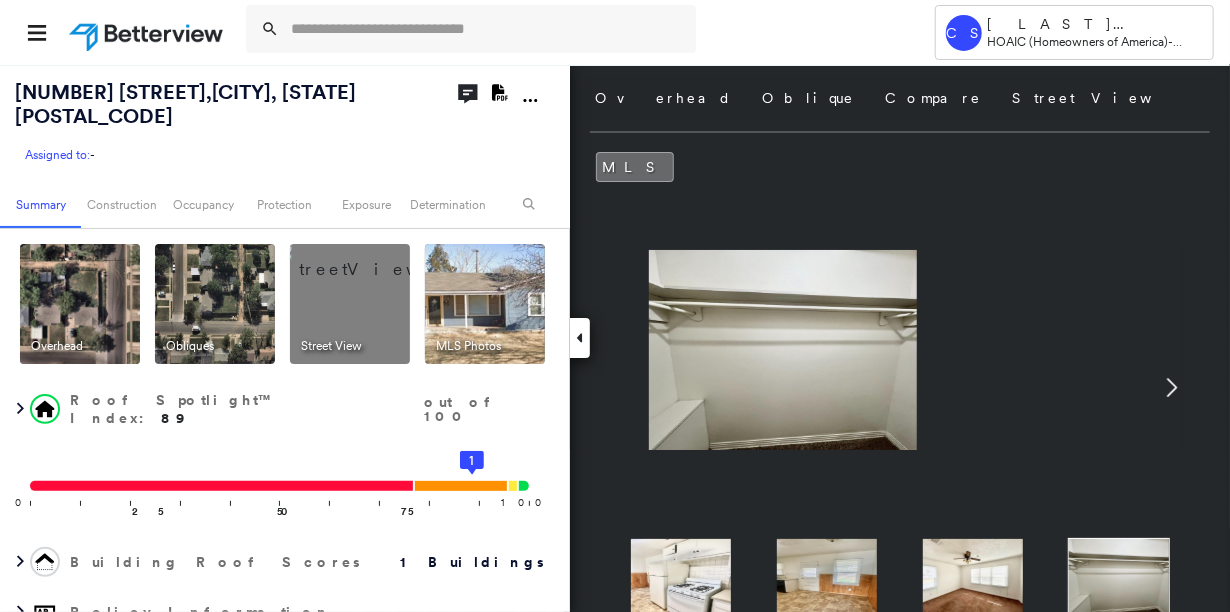 click 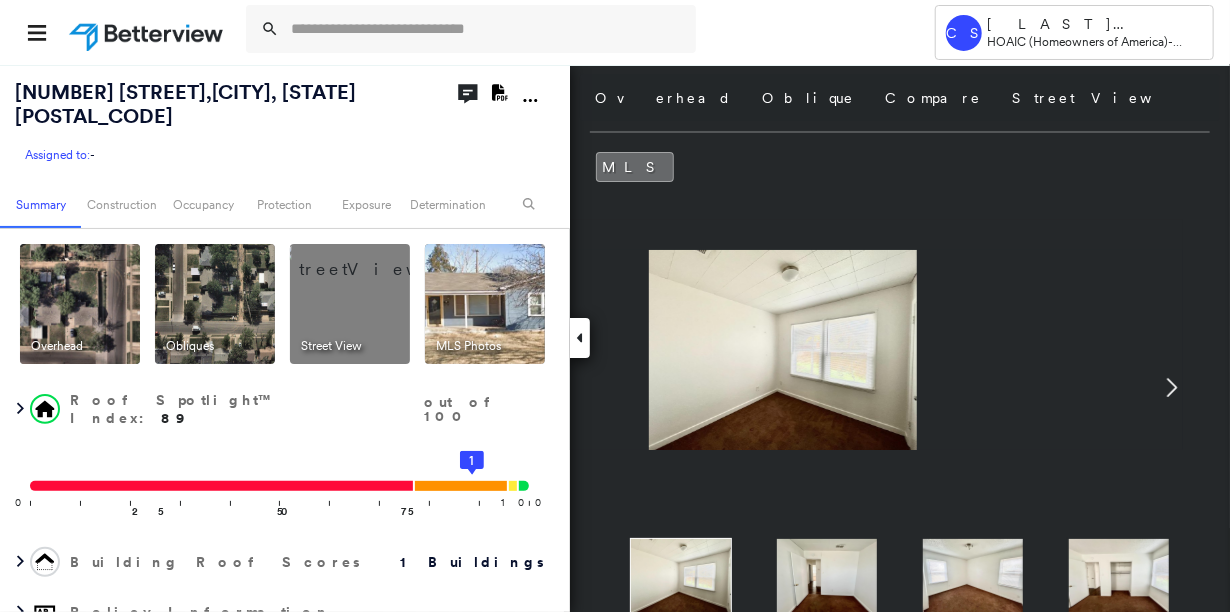 click 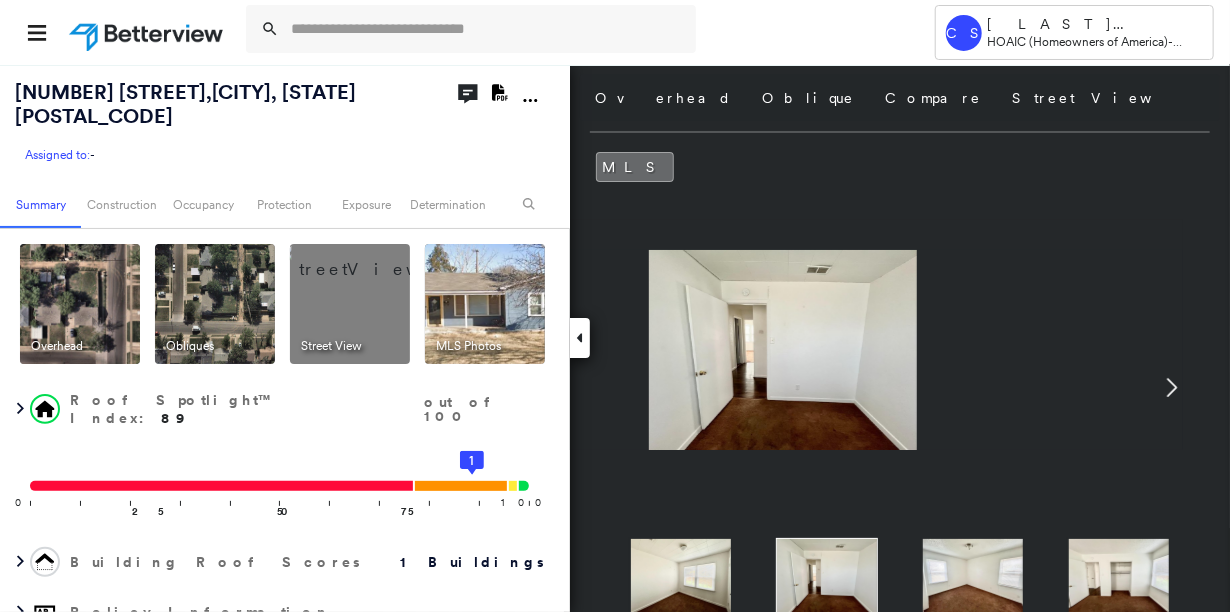 click 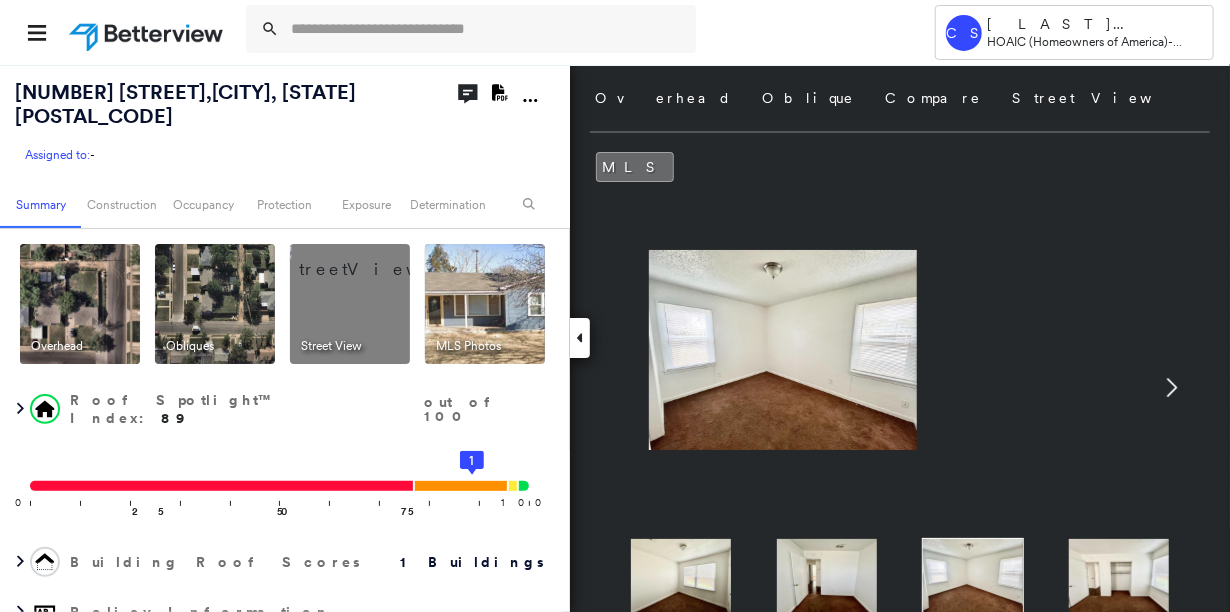click 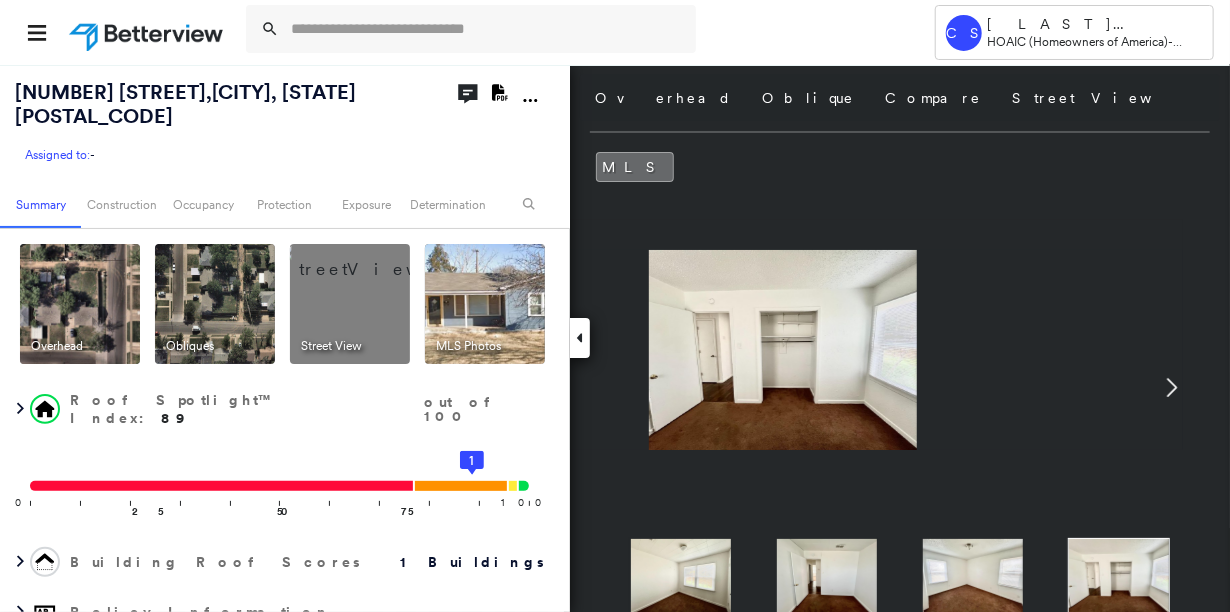 click 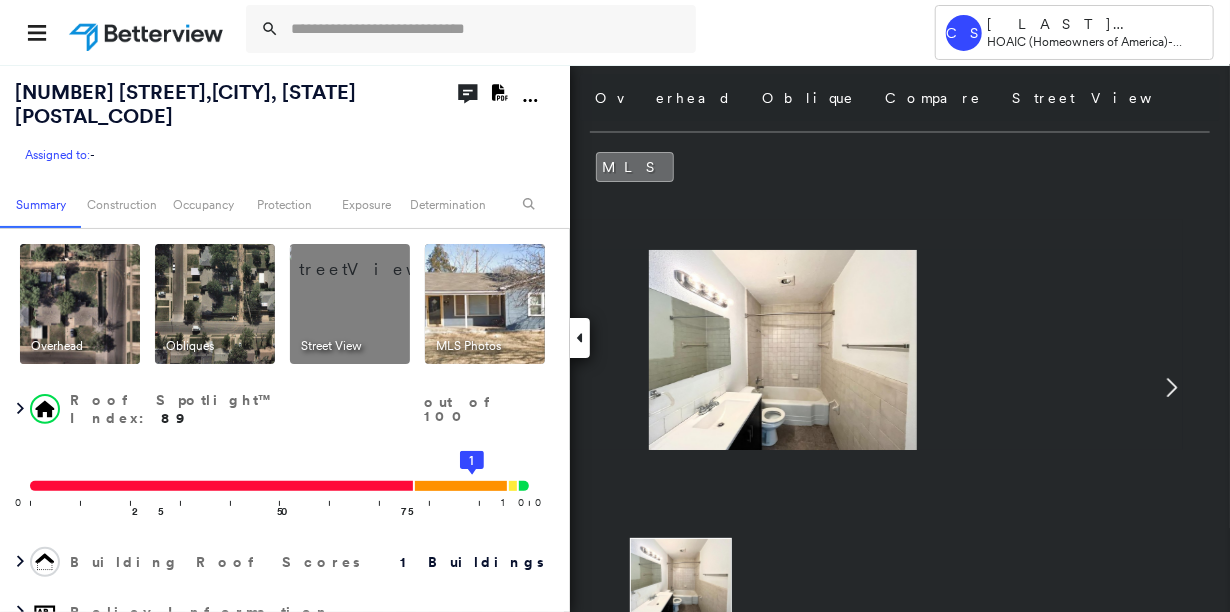 click 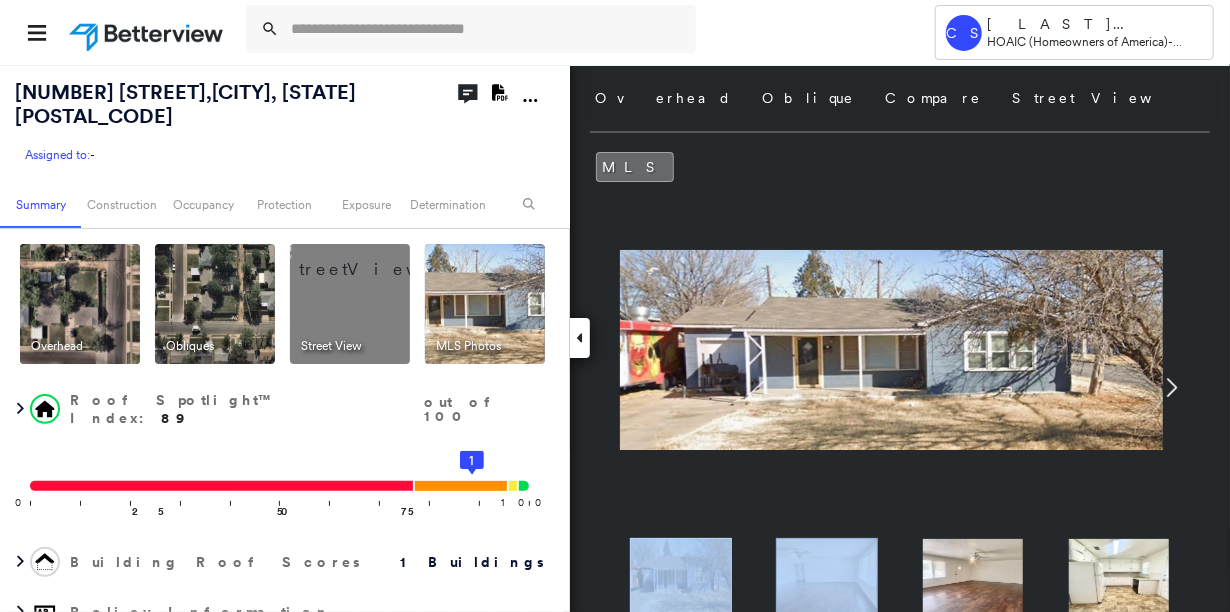 click 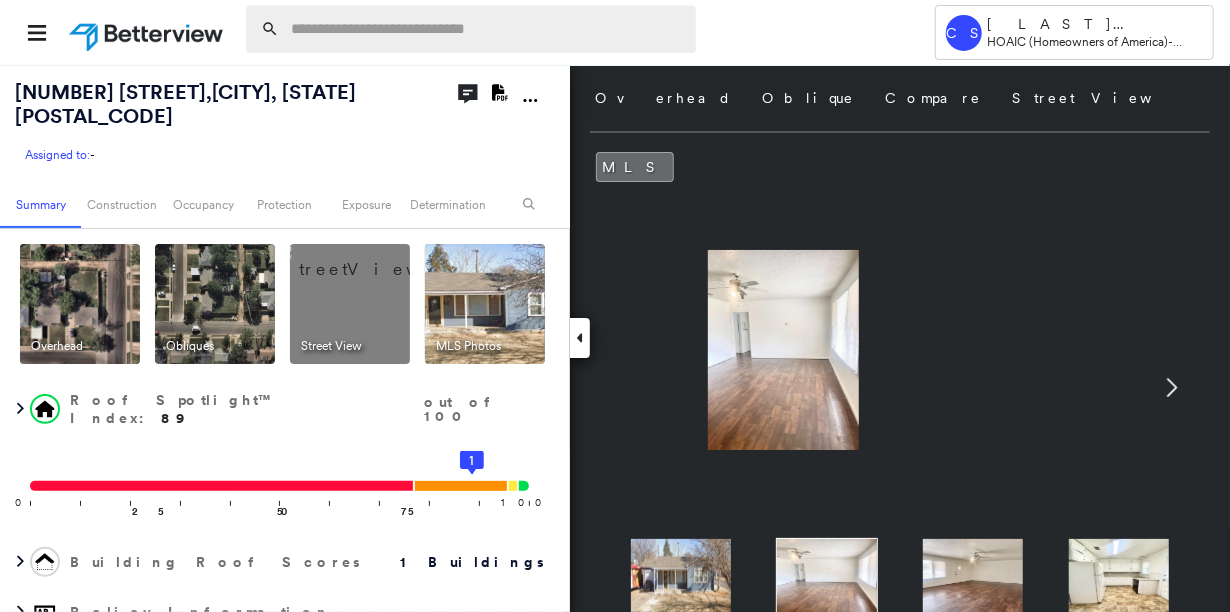 click at bounding box center [487, 29] 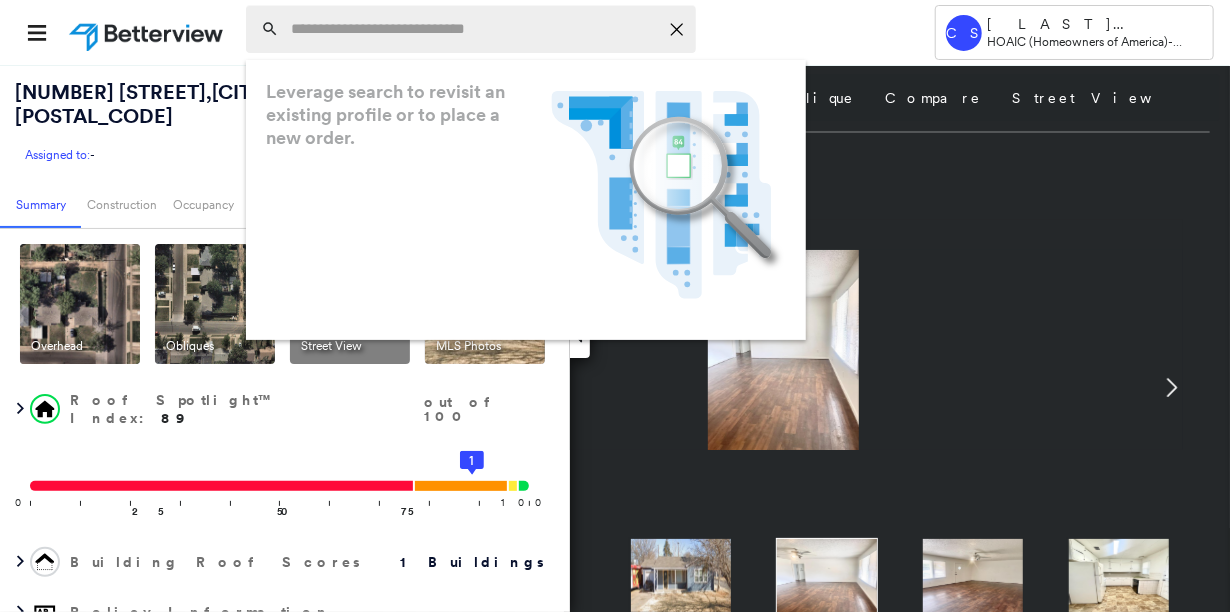 paste on "**********" 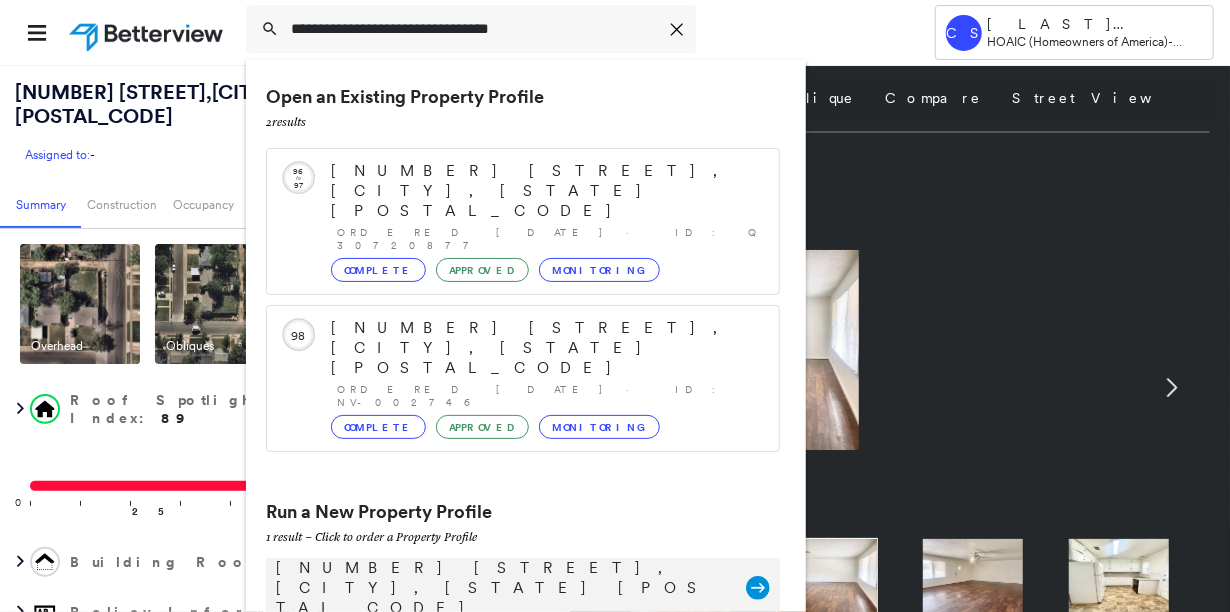 type on "**********" 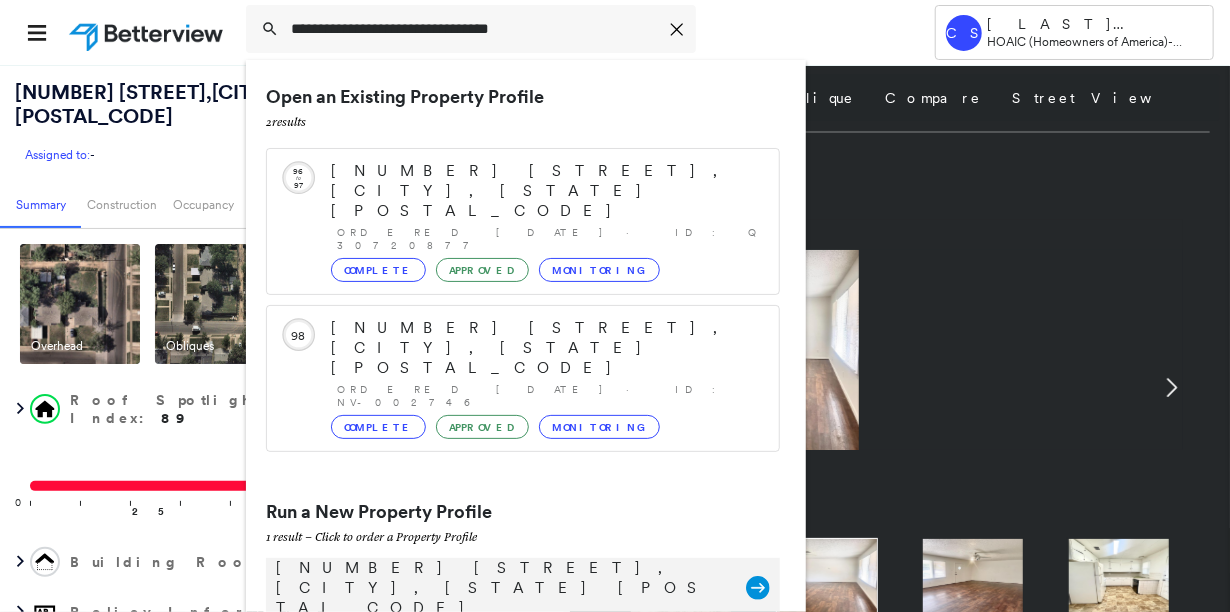 click on "[NUMBER] [STREET], [CITY], [STATE] [POSTAL_CODE]" at bounding box center [501, 588] 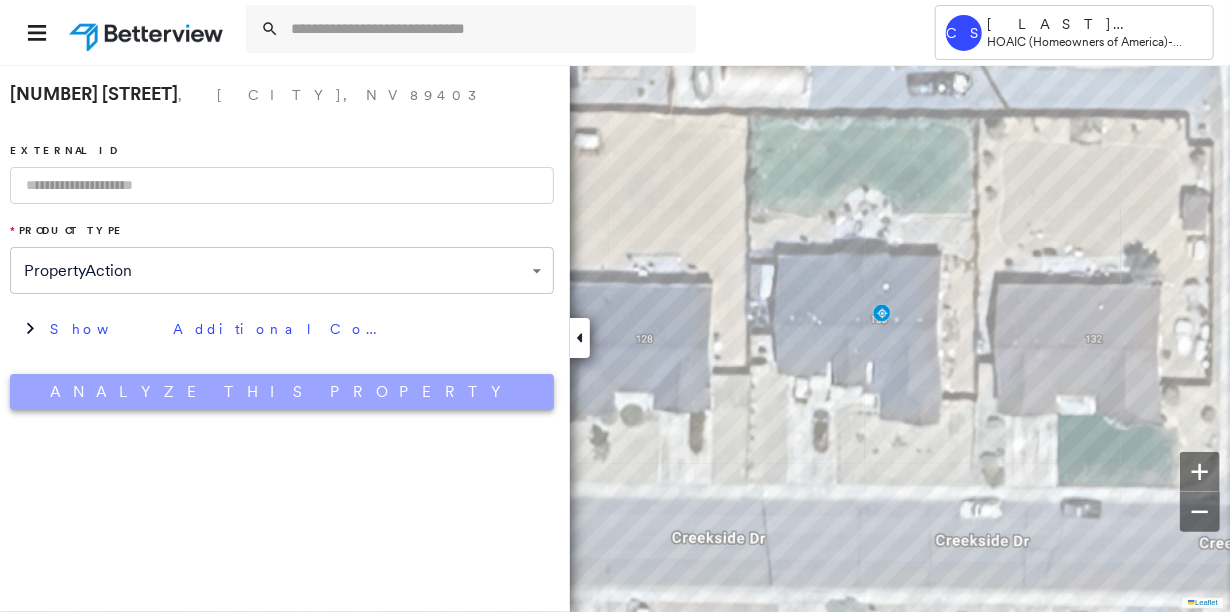 click on "Analyze This Property" at bounding box center [282, 392] 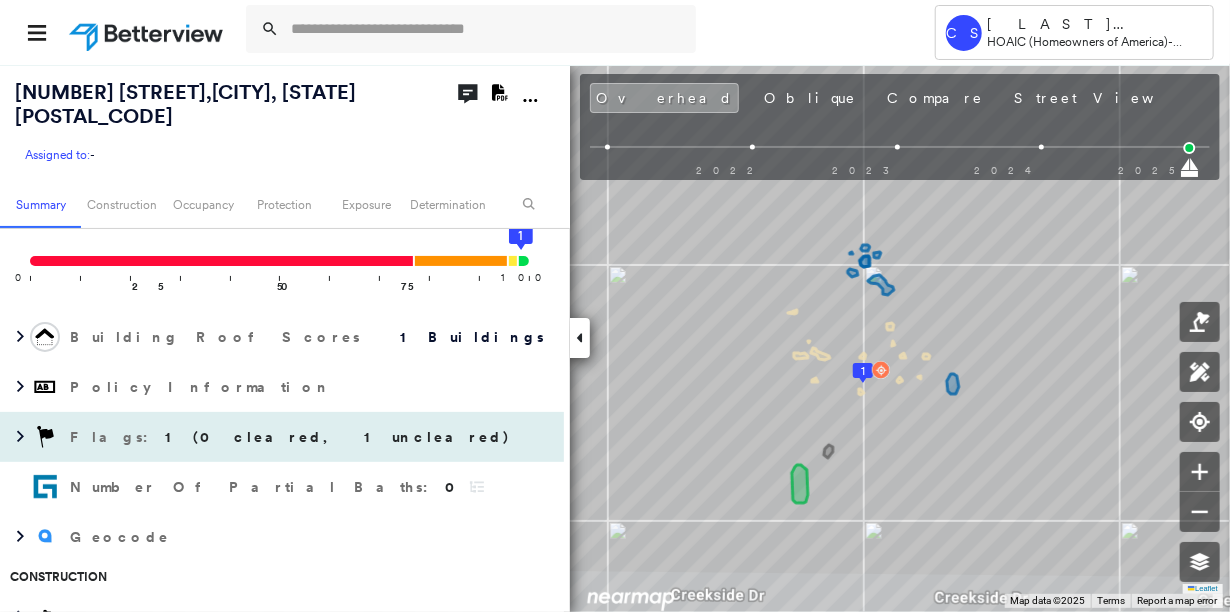 click on "Flags :  1 (0 cleared, 1 uncleared)" at bounding box center (282, 437) 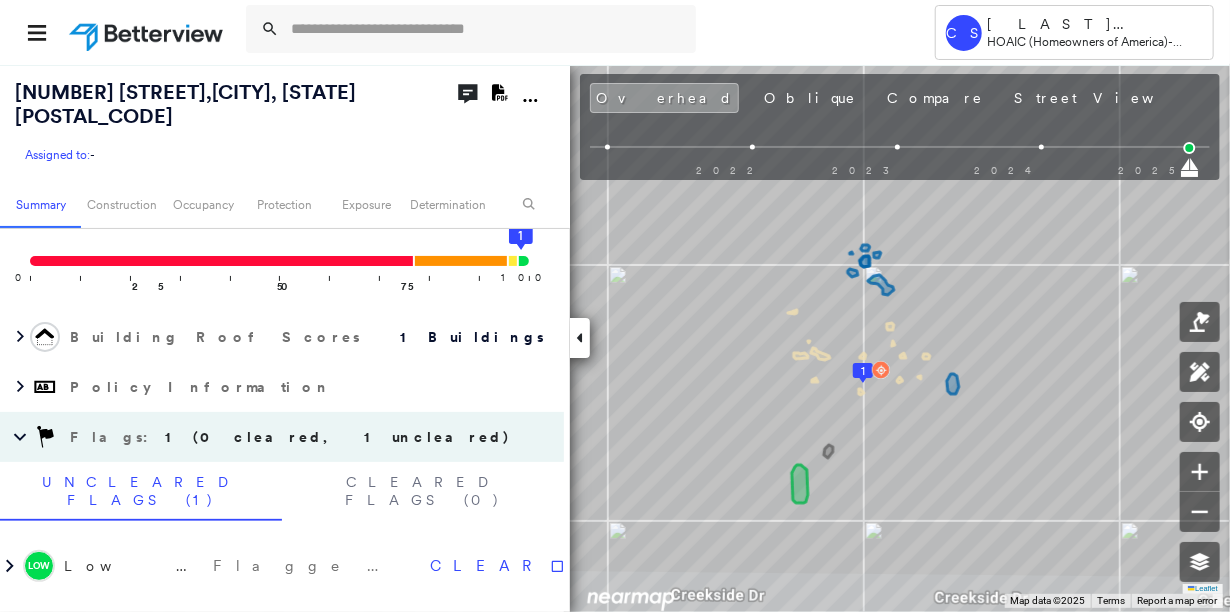 scroll, scrollTop: 363, scrollLeft: 0, axis: vertical 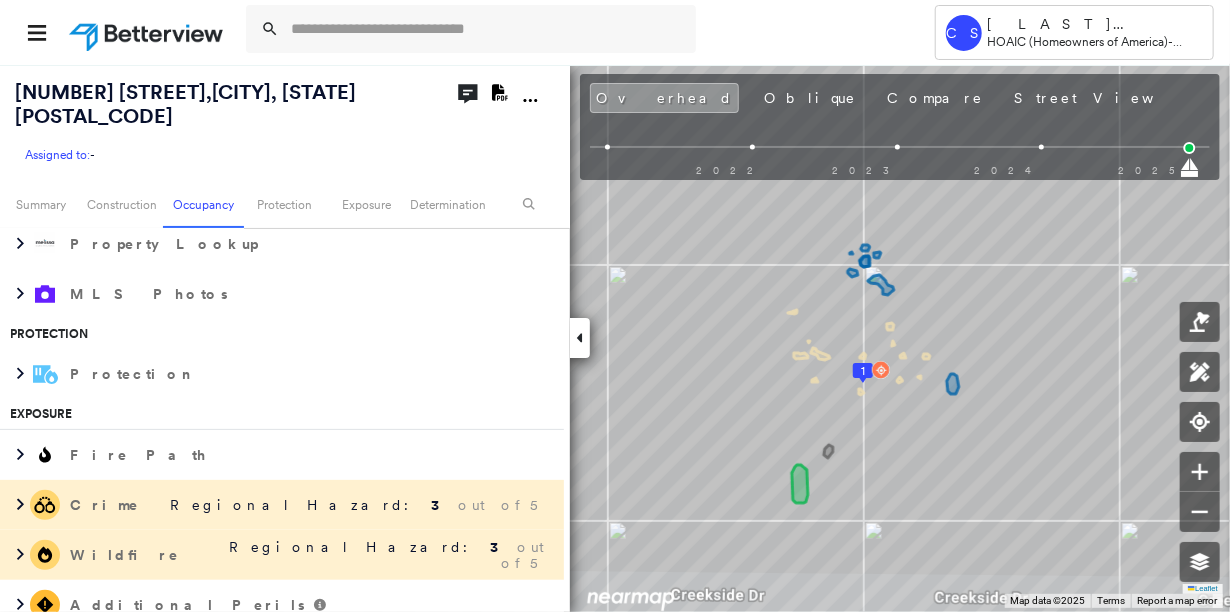 click on "out of  5" at bounding box center [522, 555] 